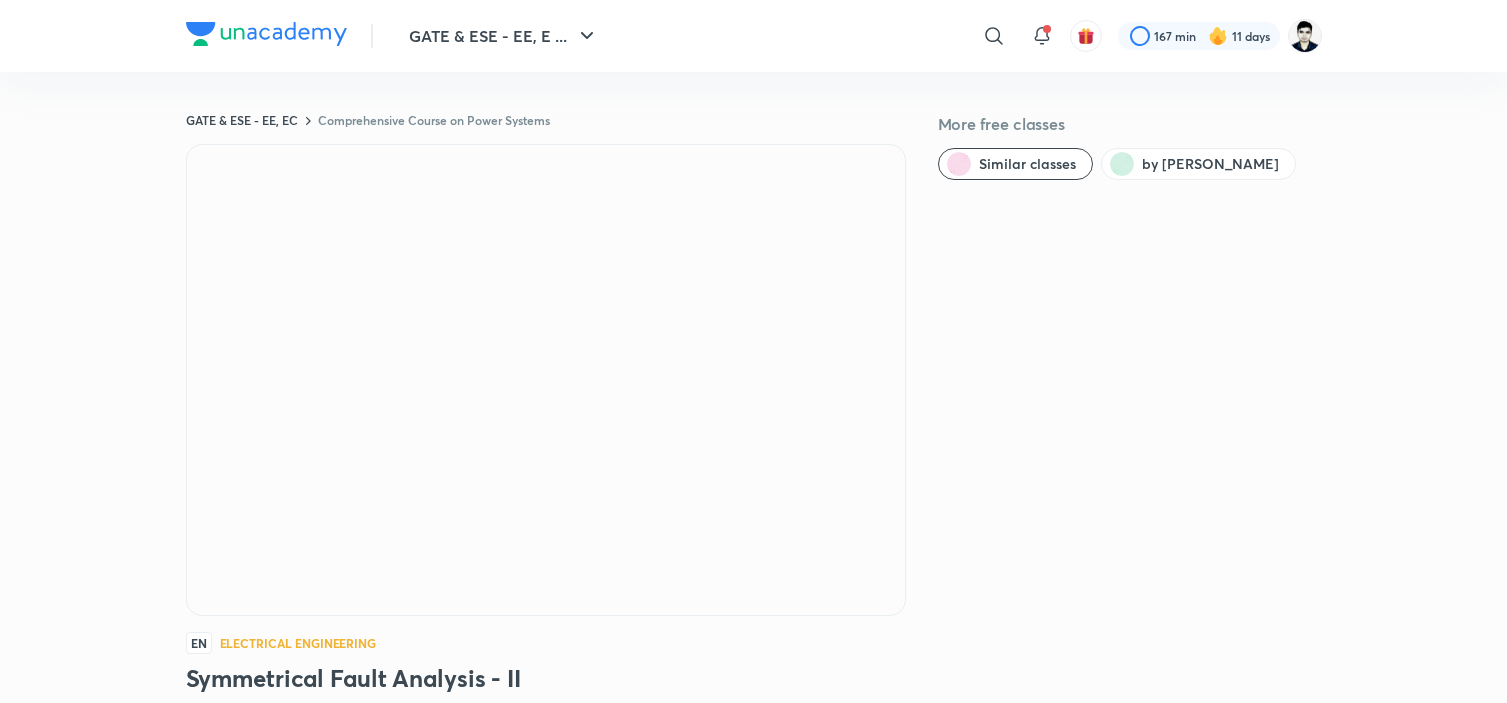 scroll, scrollTop: 0, scrollLeft: 0, axis: both 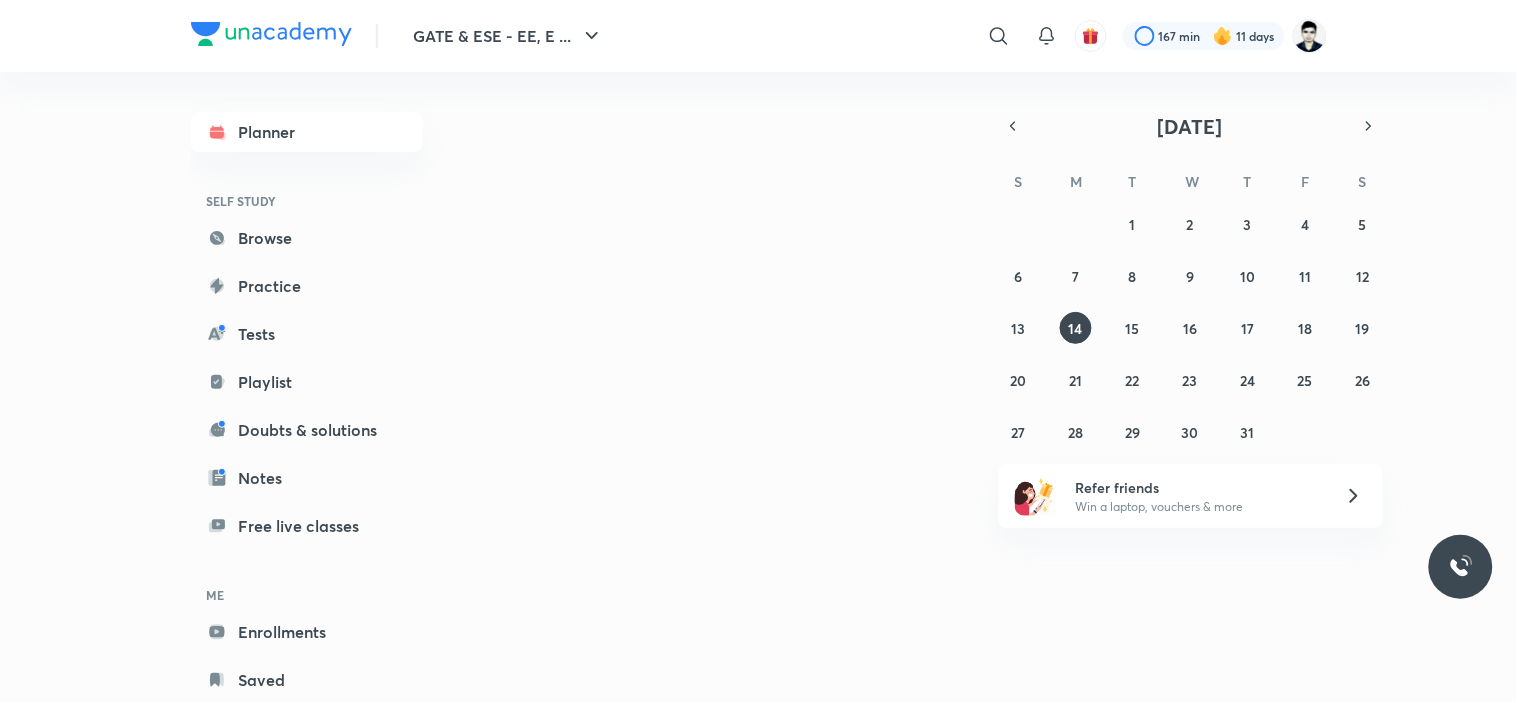 click on "Browse" at bounding box center [307, 238] 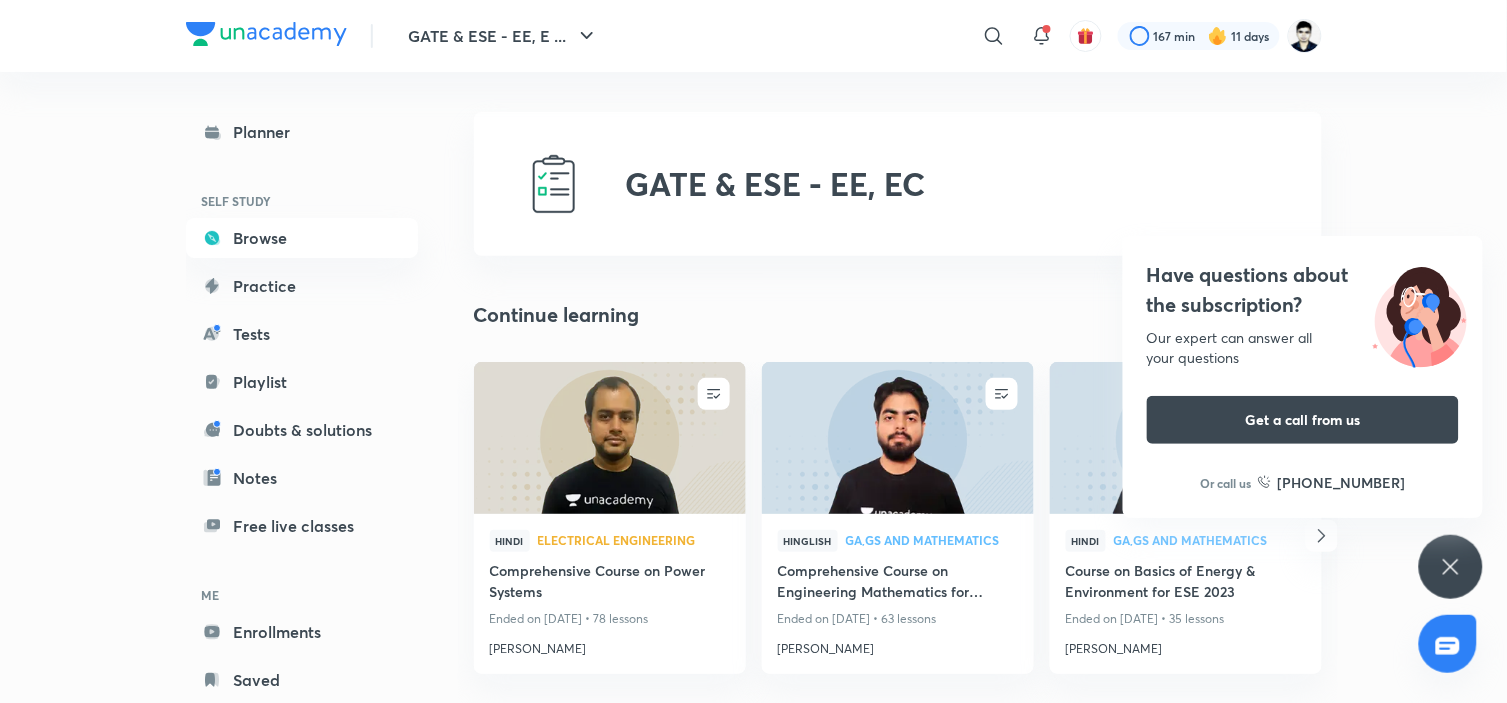 click on "Have questions about the subscription? Our expert can answer all your questions Get a call from us Or call us [PHONE_NUMBER]" at bounding box center [1451, 567] 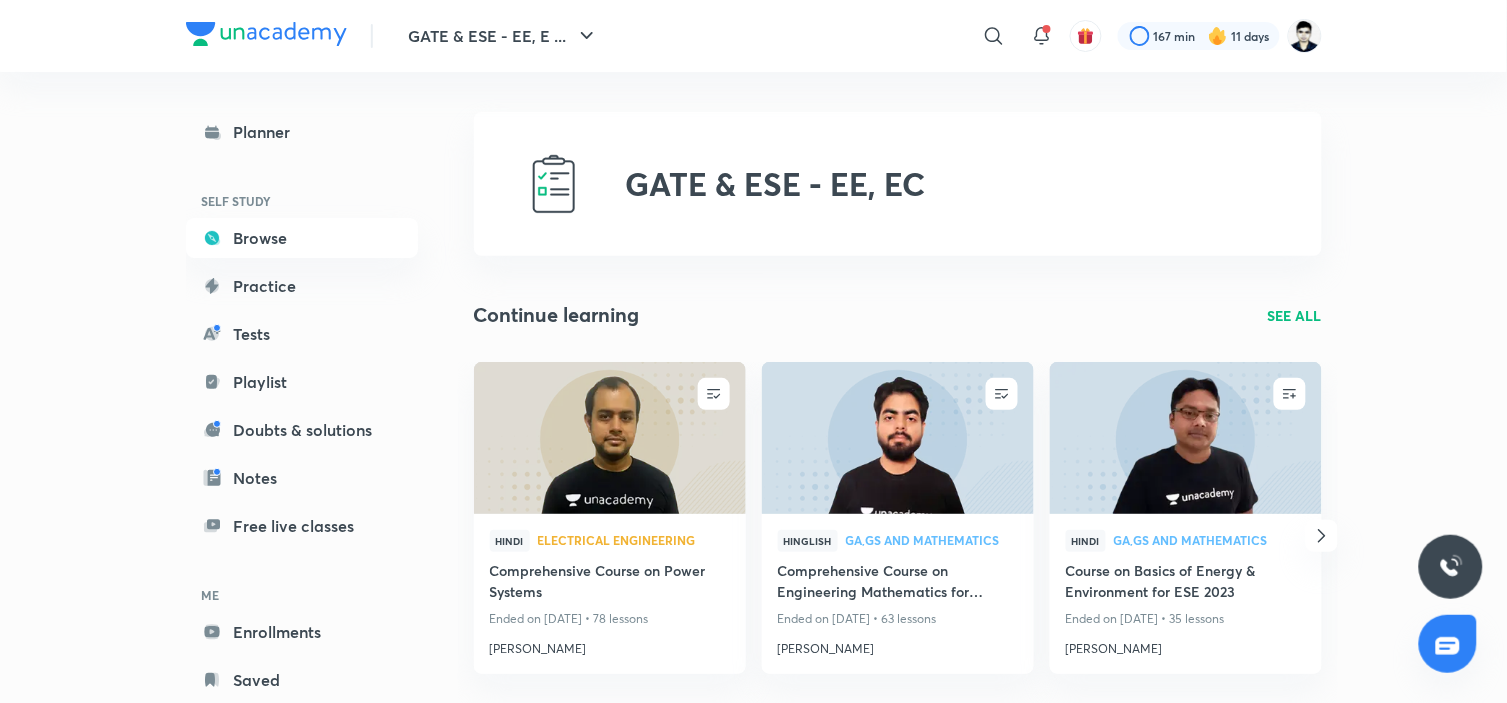 click 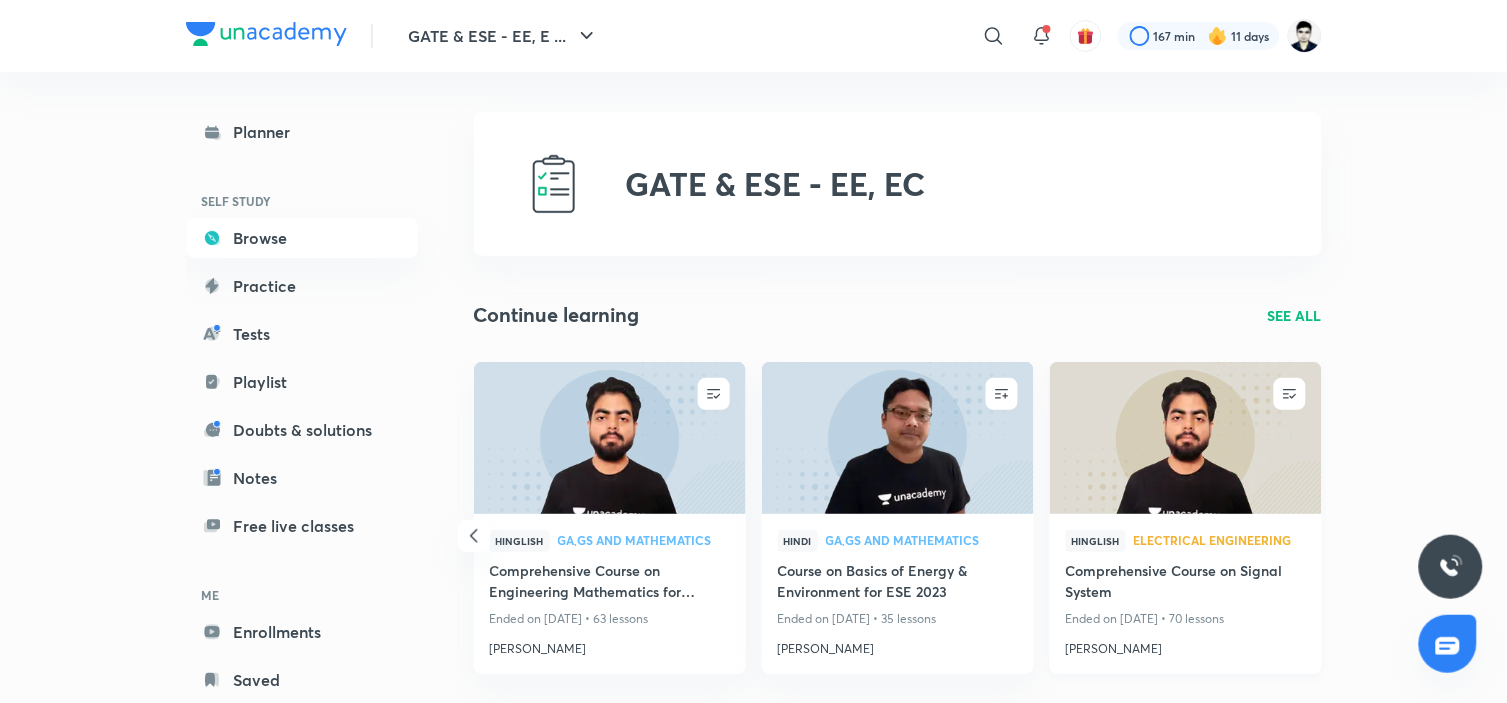 click on "Comprehensive Course on Signal System" at bounding box center (1186, 583) 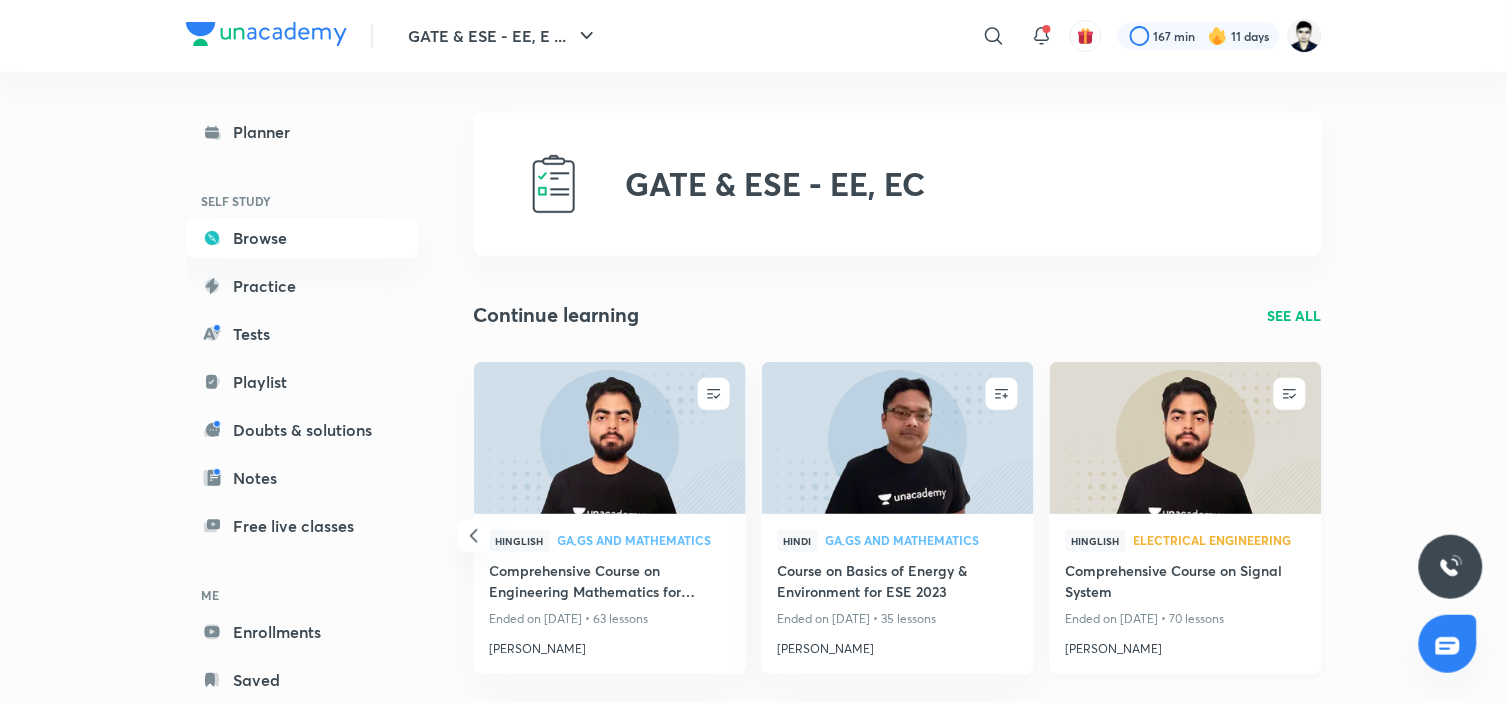 click on "Comprehensive Course on Signal System" at bounding box center (1186, 583) 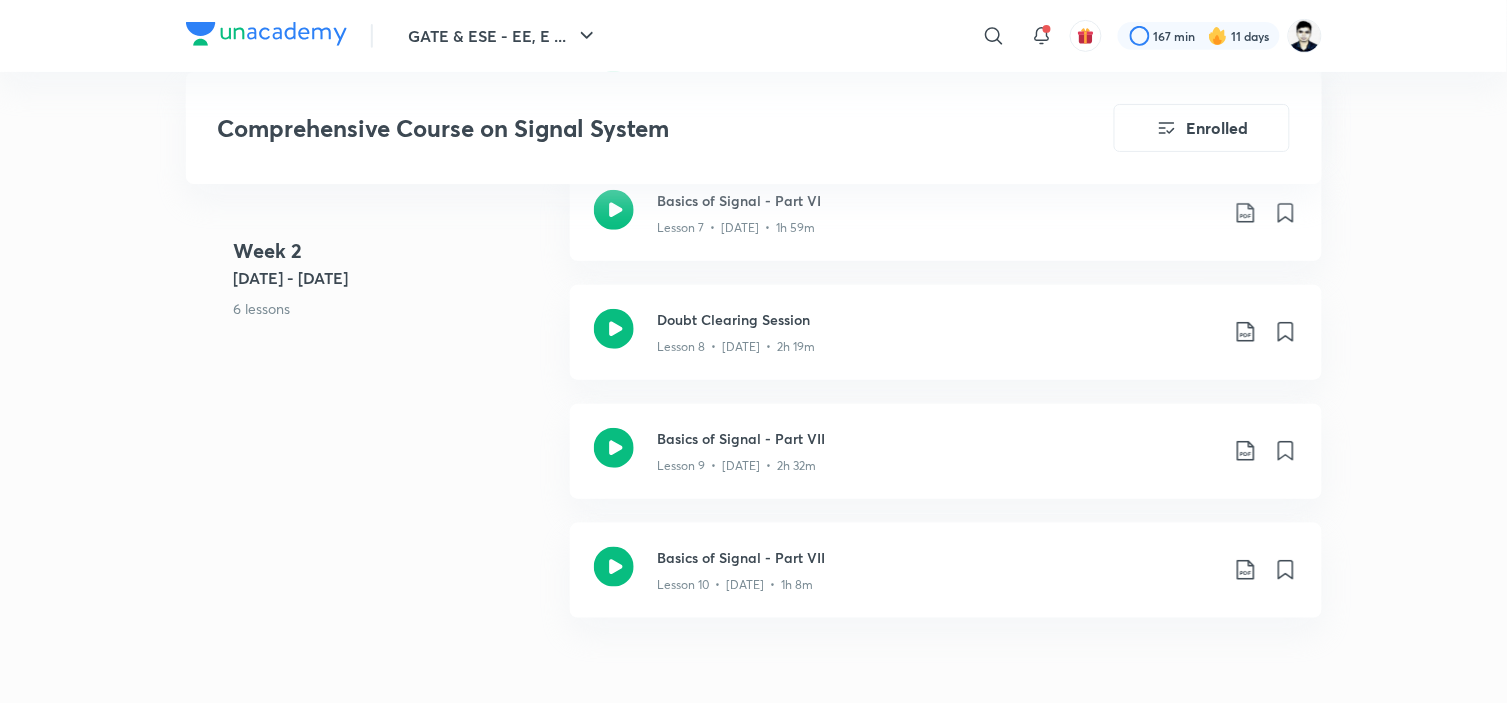 scroll, scrollTop: 2148, scrollLeft: 0, axis: vertical 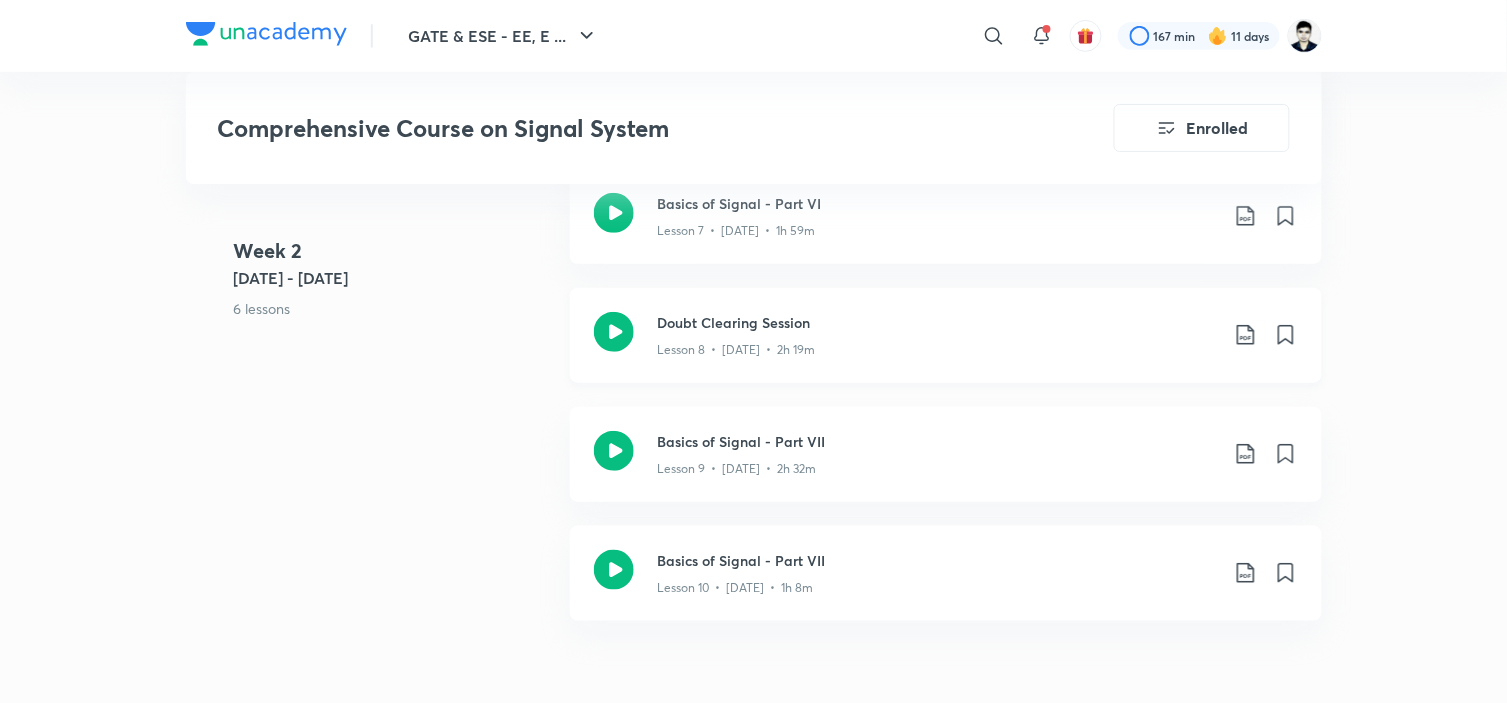 click on "Doubt Clearing Session" at bounding box center [938, 322] 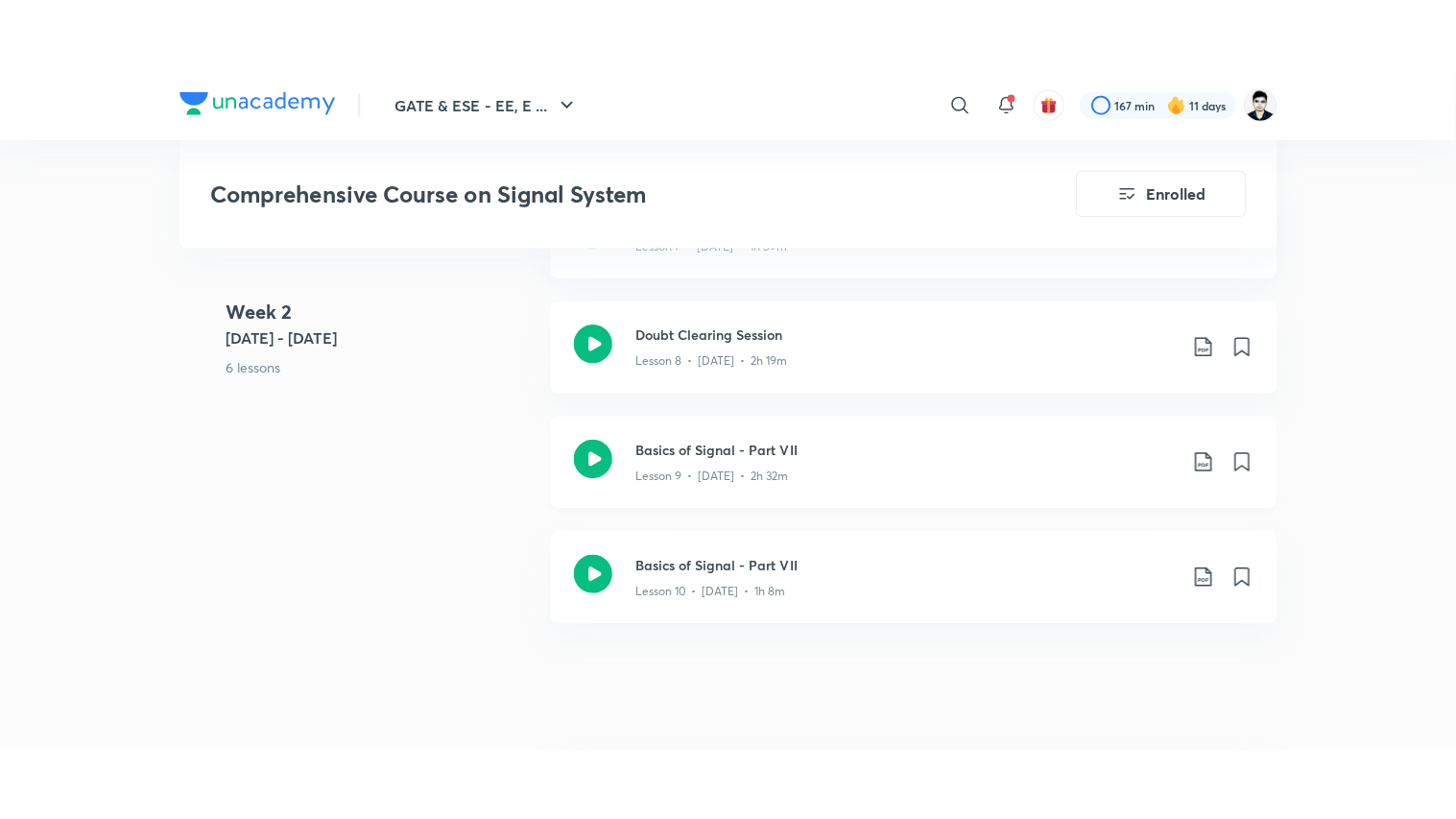 scroll, scrollTop: 2196, scrollLeft: 0, axis: vertical 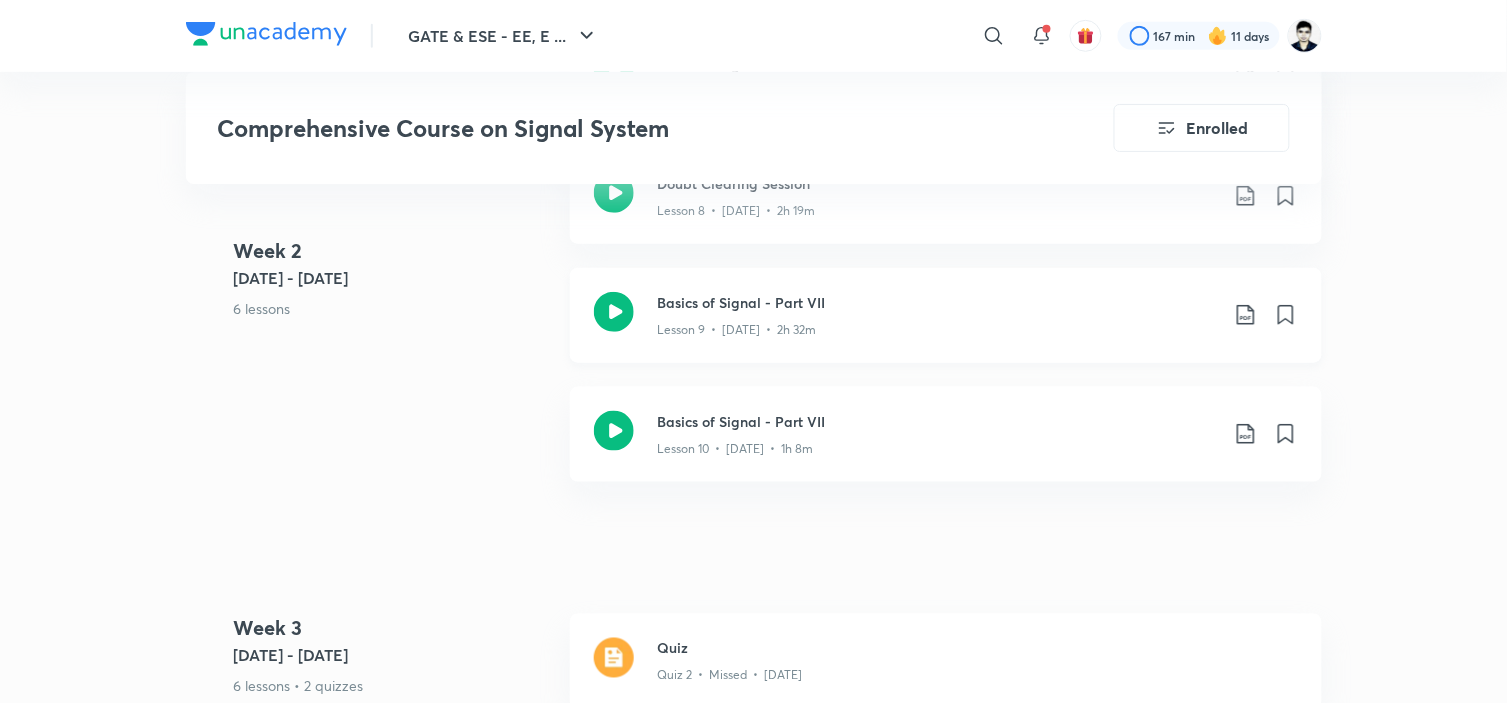 click on "Lesson 9  •  [DATE]  •  2h 32m" at bounding box center (739, -1076) 